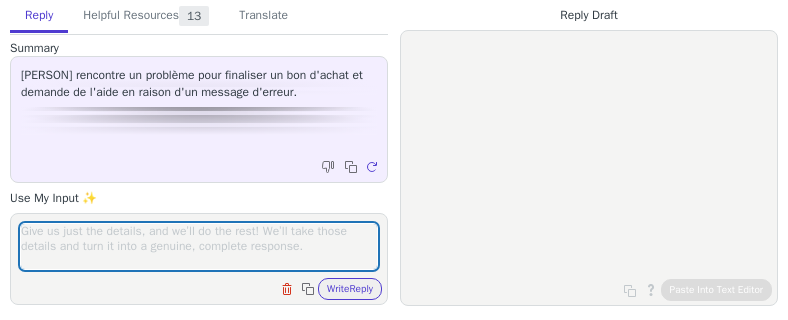 scroll, scrollTop: 0, scrollLeft: 0, axis: both 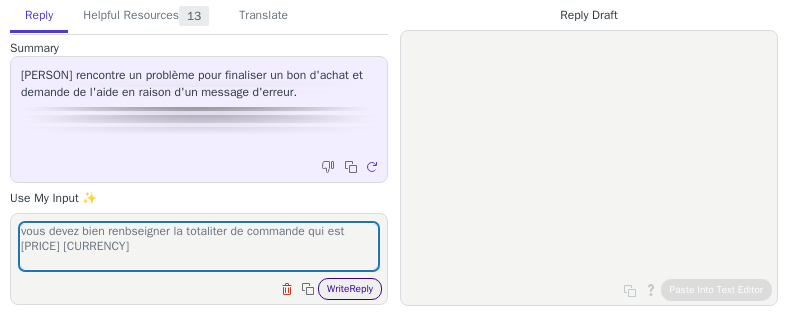 type on "vous devez bien renbseigner la totaliter de commande qui est 	[PRICE] [CURRENCY]" 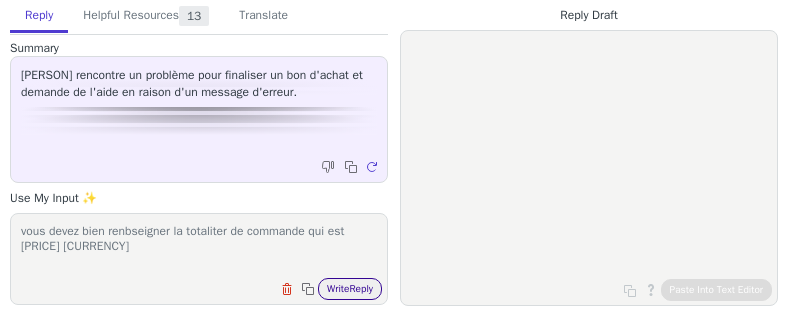 drag, startPoint x: 348, startPoint y: 297, endPoint x: 348, endPoint y: 286, distance: 11 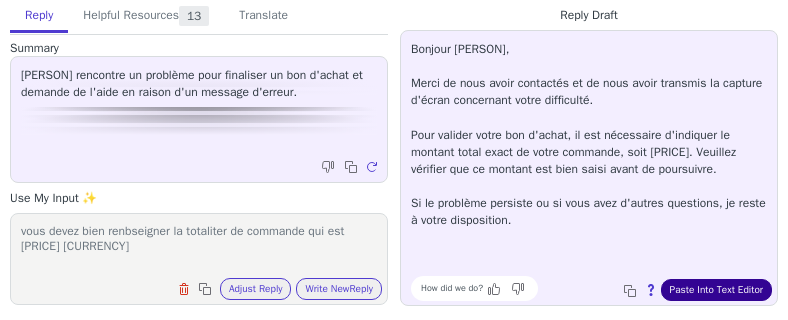 click on "Paste Into Text Editor" at bounding box center [716, 290] 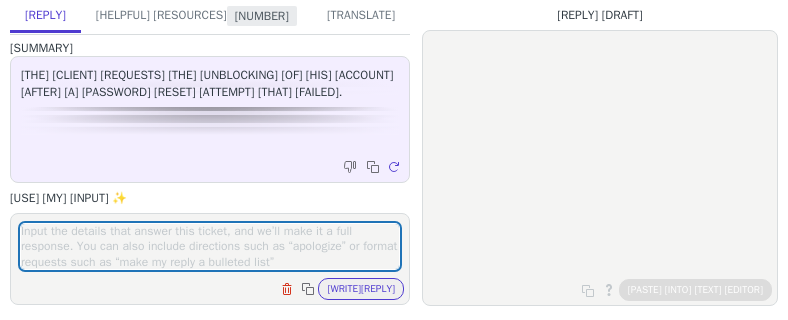 scroll, scrollTop: 0, scrollLeft: 0, axis: both 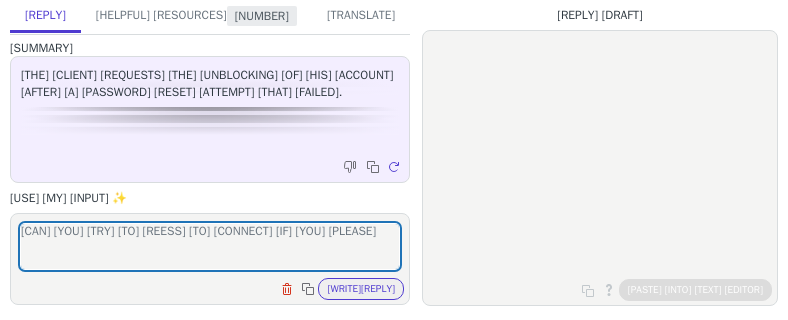 type on "[CAN] [YOU] [TRY] [TO] [REESS] [TO] [CONNECT] [IF] [YOU] [PLEASE]" 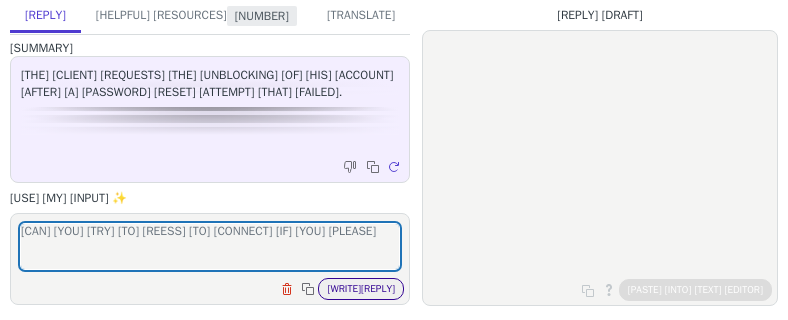 drag, startPoint x: 383, startPoint y: 291, endPoint x: 348, endPoint y: 289, distance: 35.057095 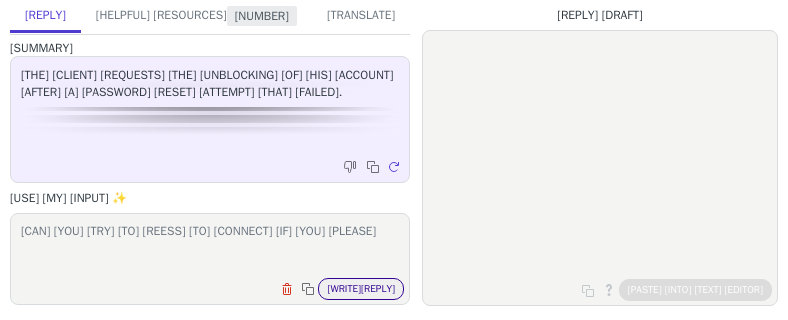 click on "[WRITE] [REPLY]" at bounding box center [361, 289] 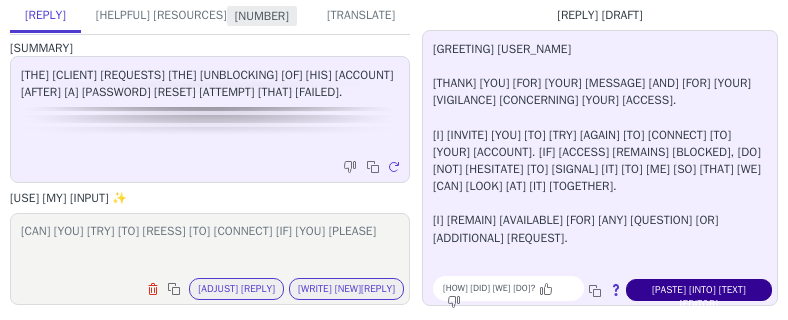 click on "[PASTE] [INTO] [TEXT] [EDITOR]" at bounding box center [699, 290] 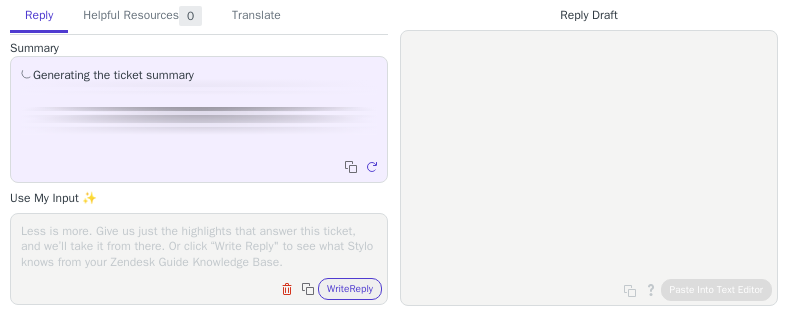 scroll, scrollTop: 0, scrollLeft: 0, axis: both 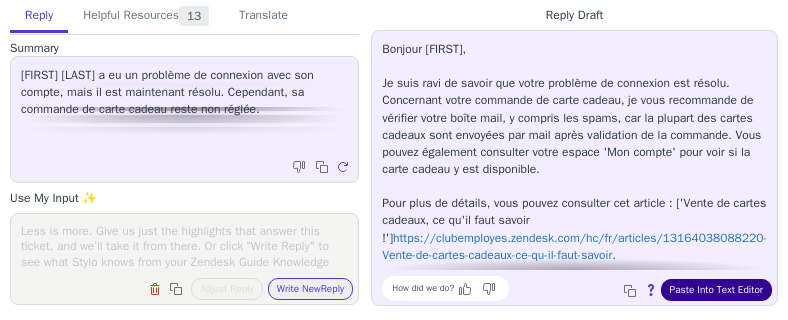 click on "Paste Into Text Editor" at bounding box center [716, 290] 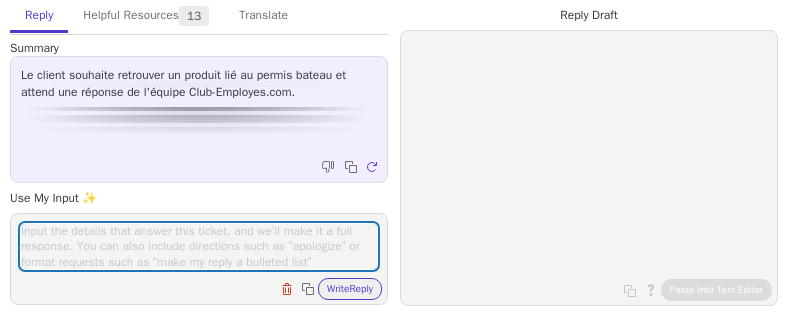 scroll, scrollTop: 0, scrollLeft: 0, axis: both 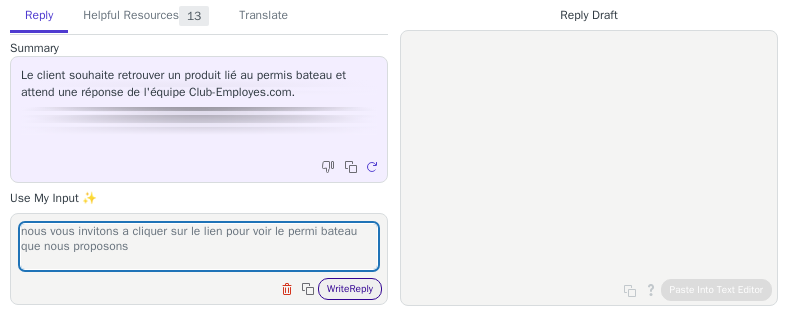 type on "nous vous invitons a cliquer sur le lien pour voir le permi bateau que nous proposons" 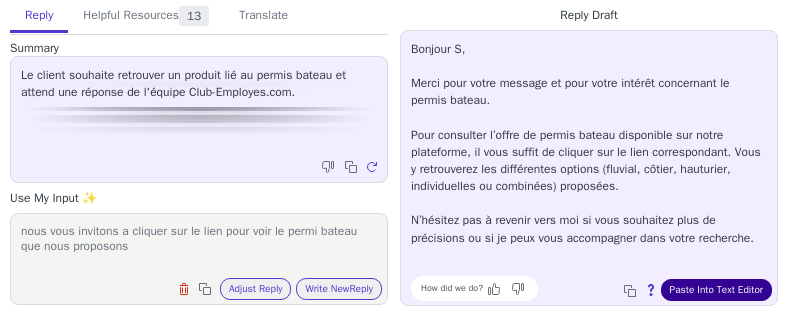 click on "[PASTE] [INTO] [TEXT] [EDITOR]" at bounding box center [716, 290] 